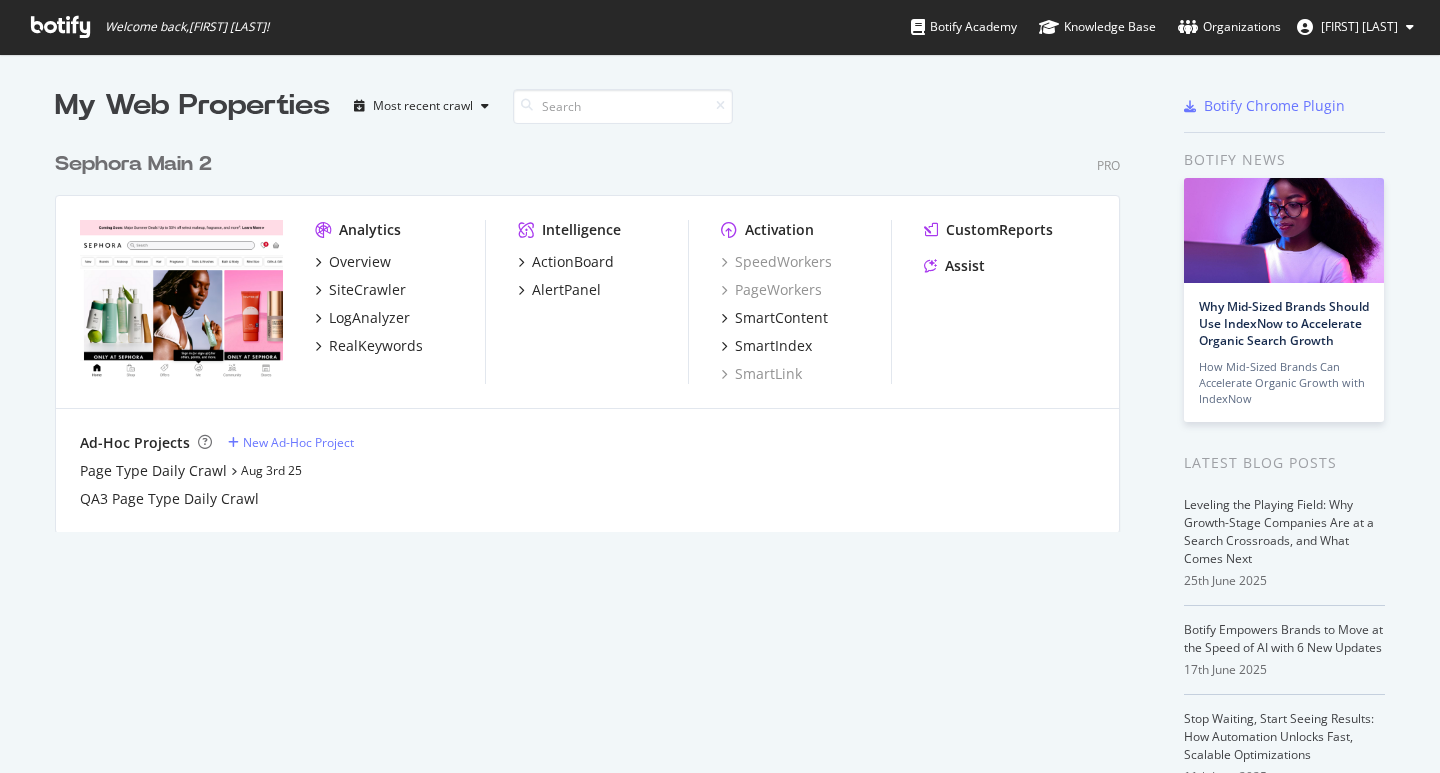 scroll, scrollTop: 0, scrollLeft: 0, axis: both 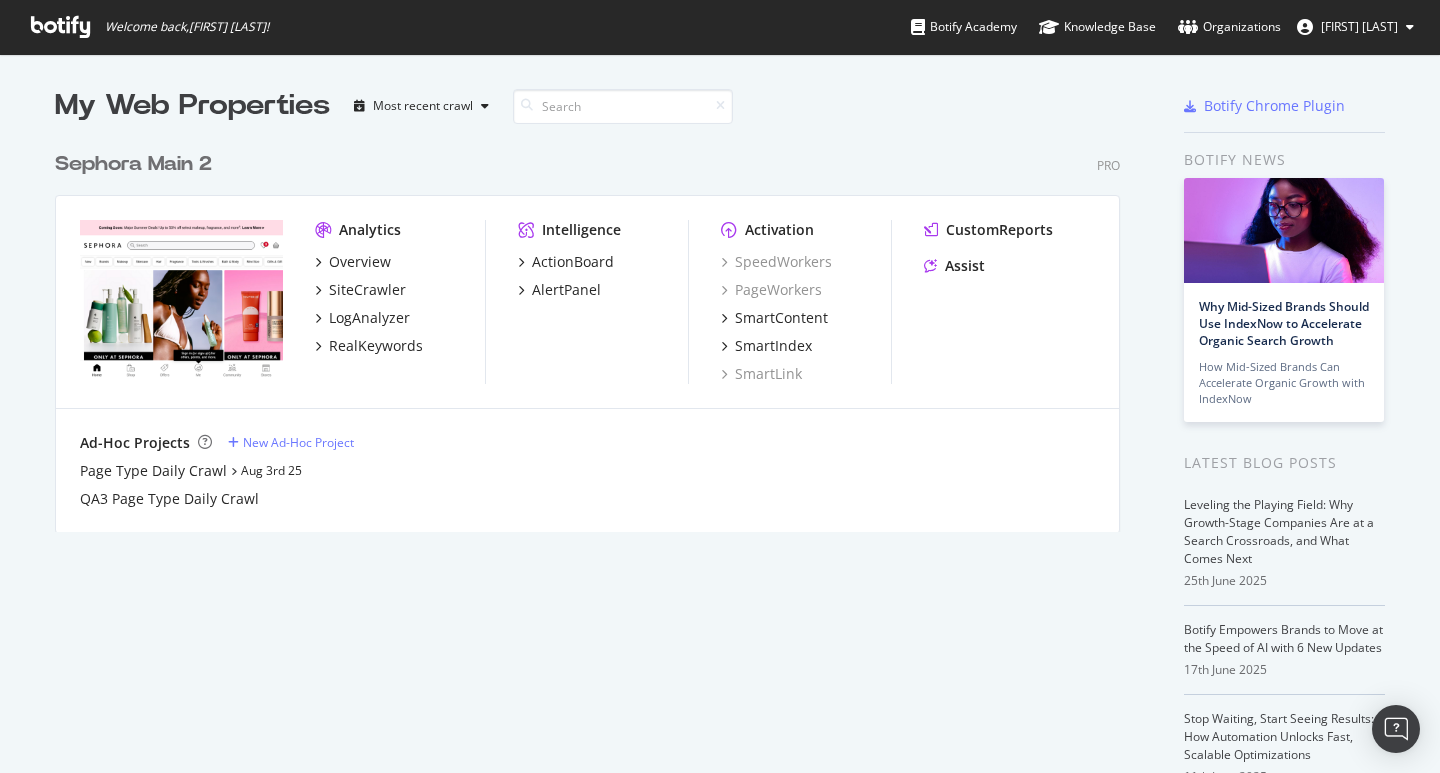 click on "CustomReports Assist" at bounding box center [1009, 252] 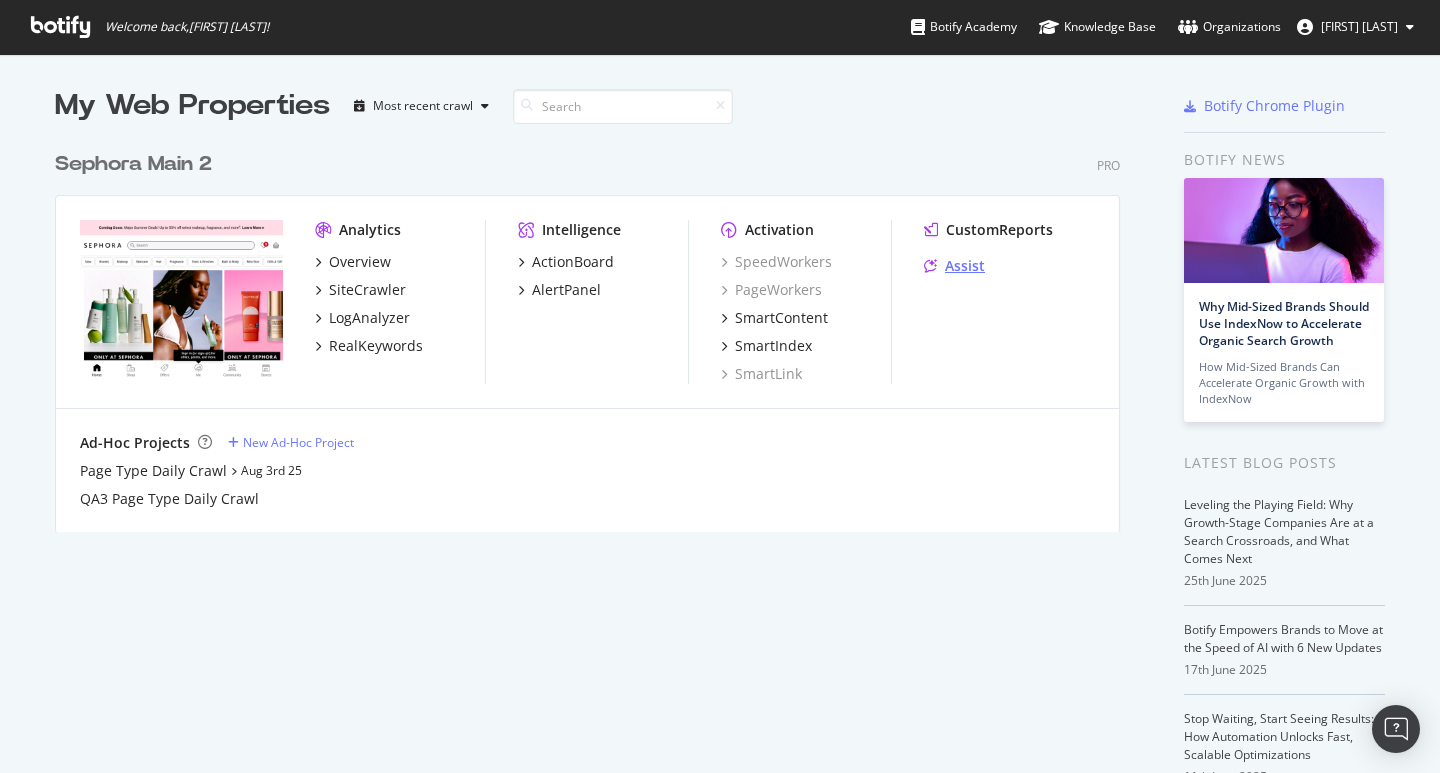 click on "Assist" at bounding box center (965, 266) 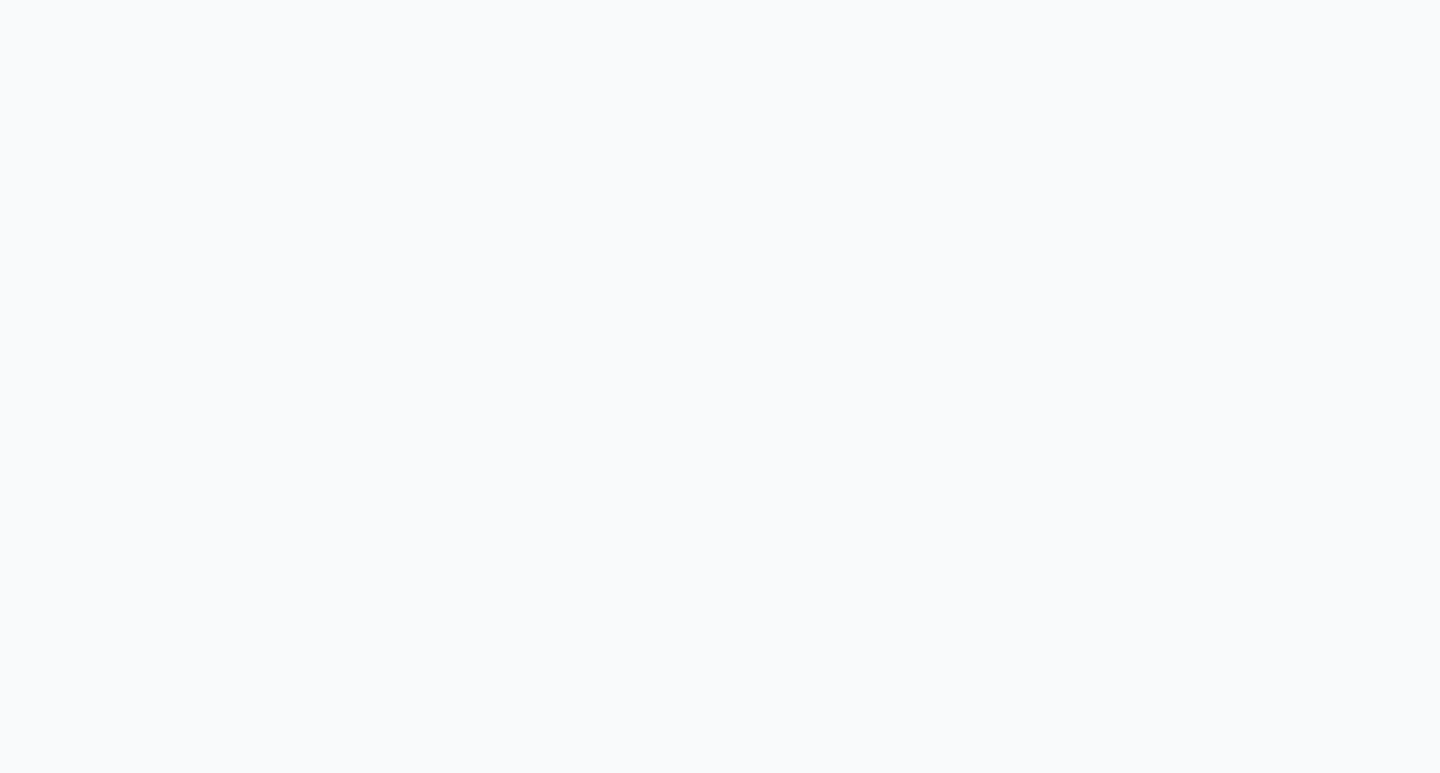 scroll, scrollTop: 0, scrollLeft: 0, axis: both 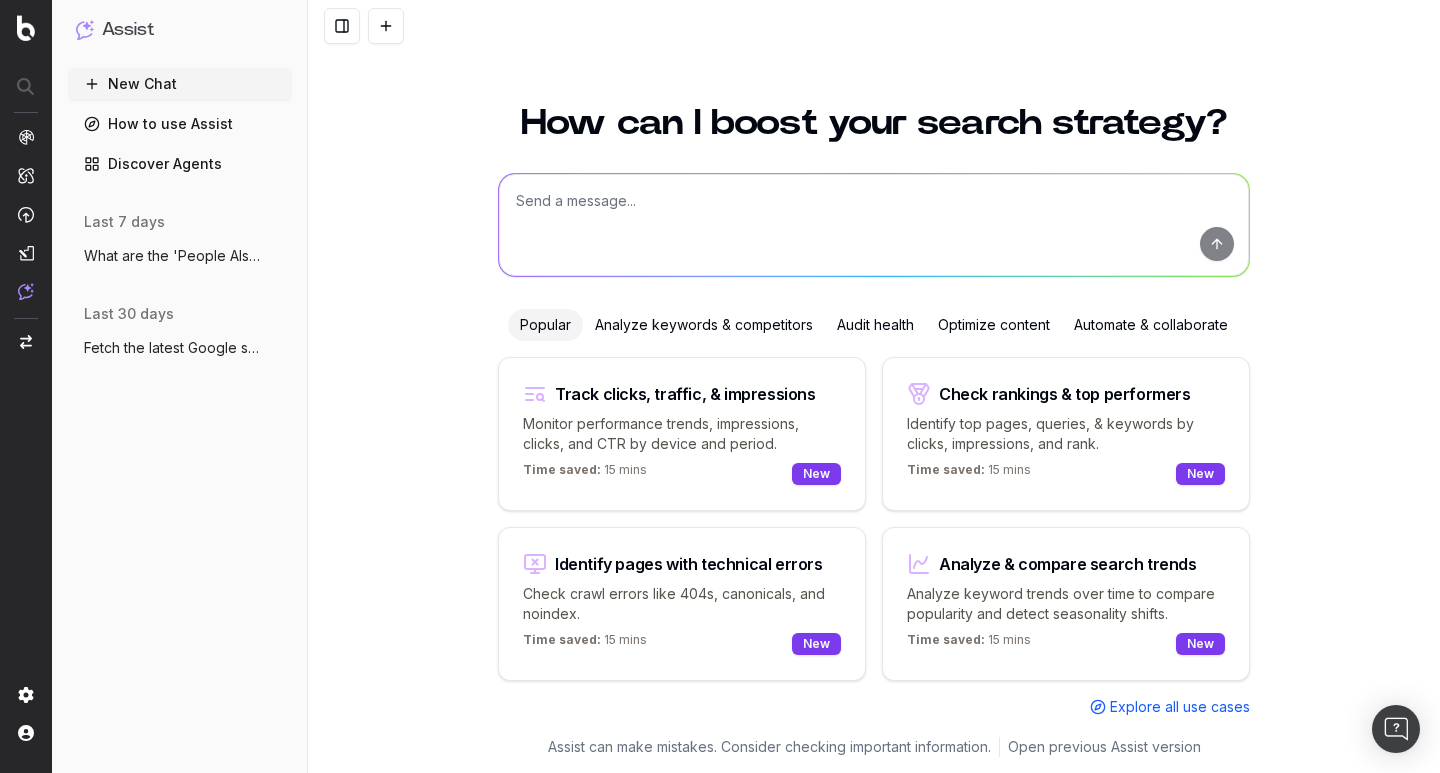 click on "What are the 'People Also Ask' questions" at bounding box center [172, 256] 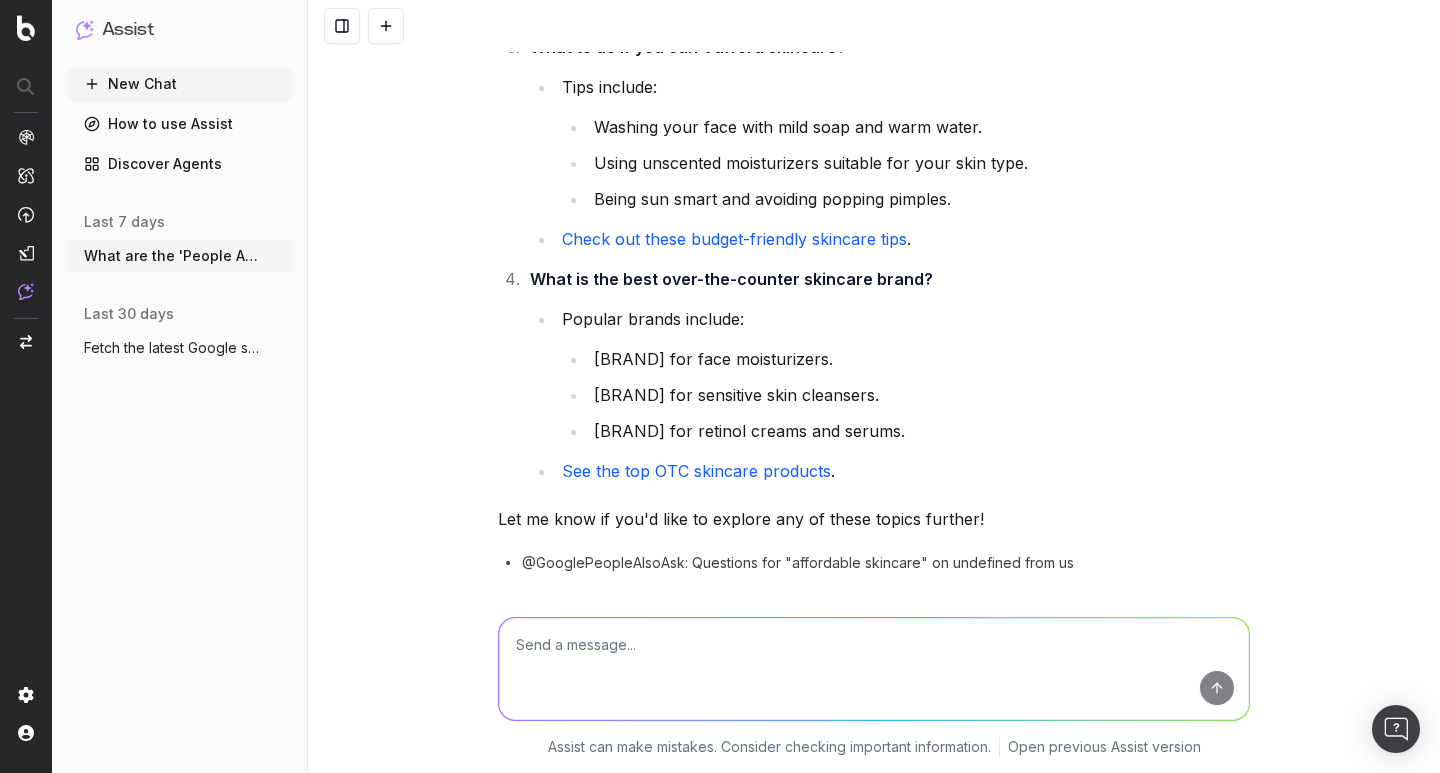scroll, scrollTop: 0, scrollLeft: 0, axis: both 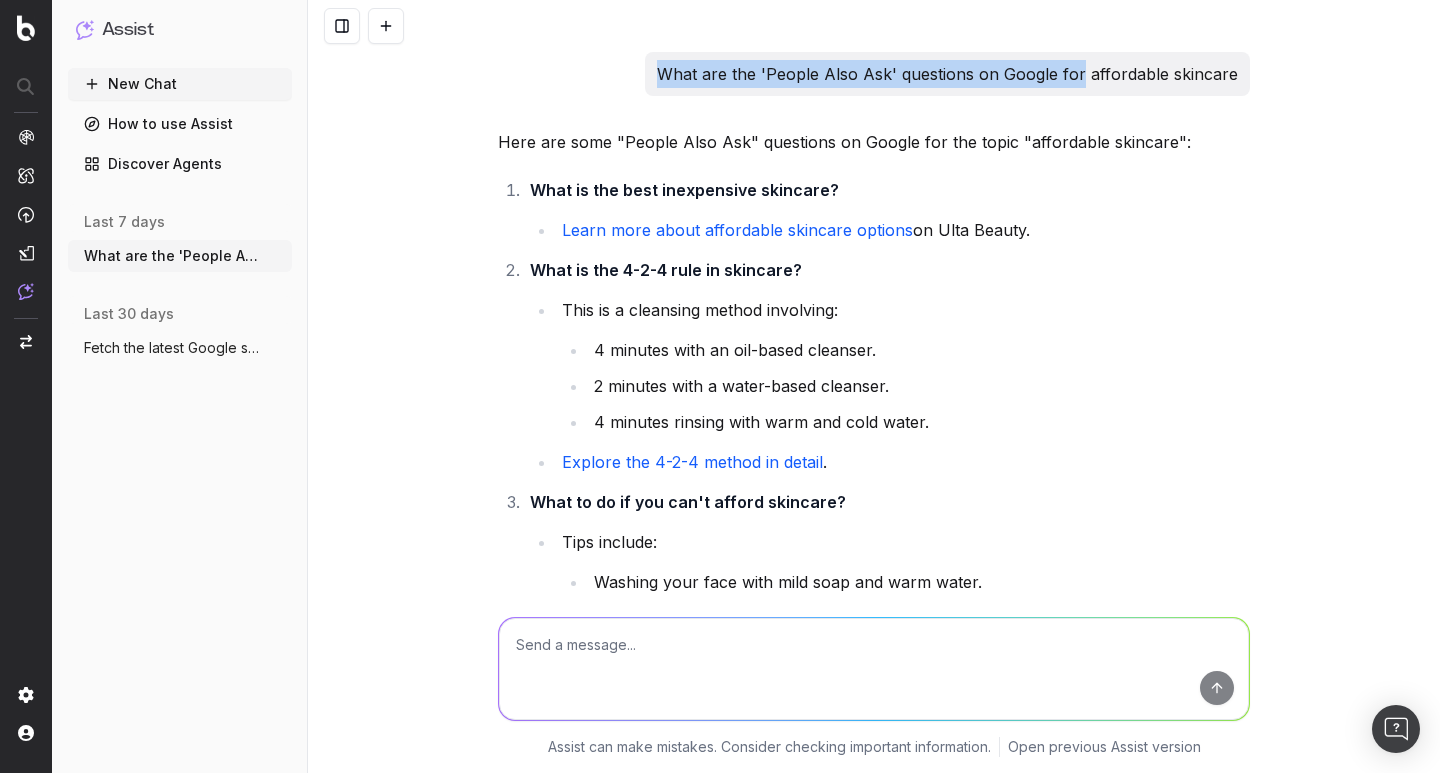 drag, startPoint x: 661, startPoint y: 76, endPoint x: 1081, endPoint y: 68, distance: 420.07617 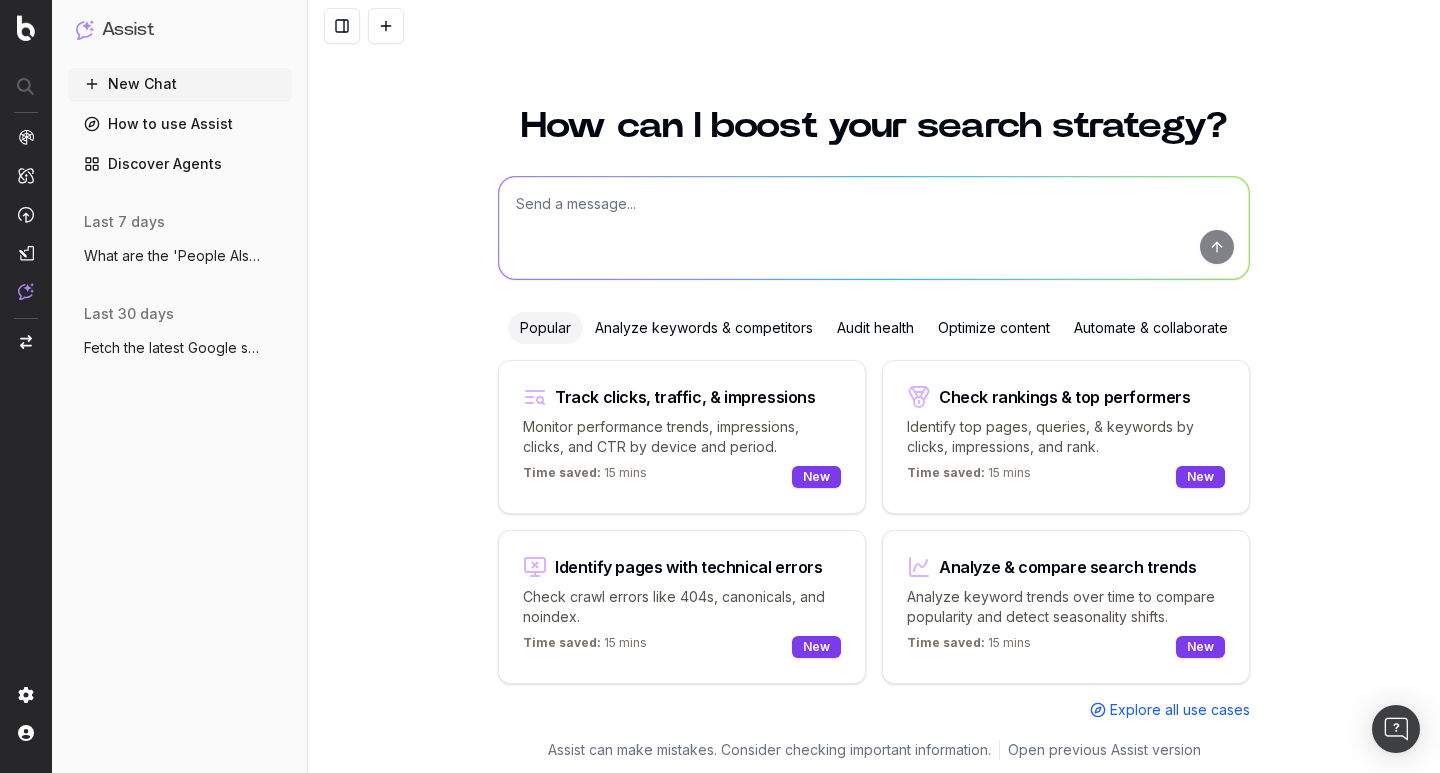 click at bounding box center (874, 228) 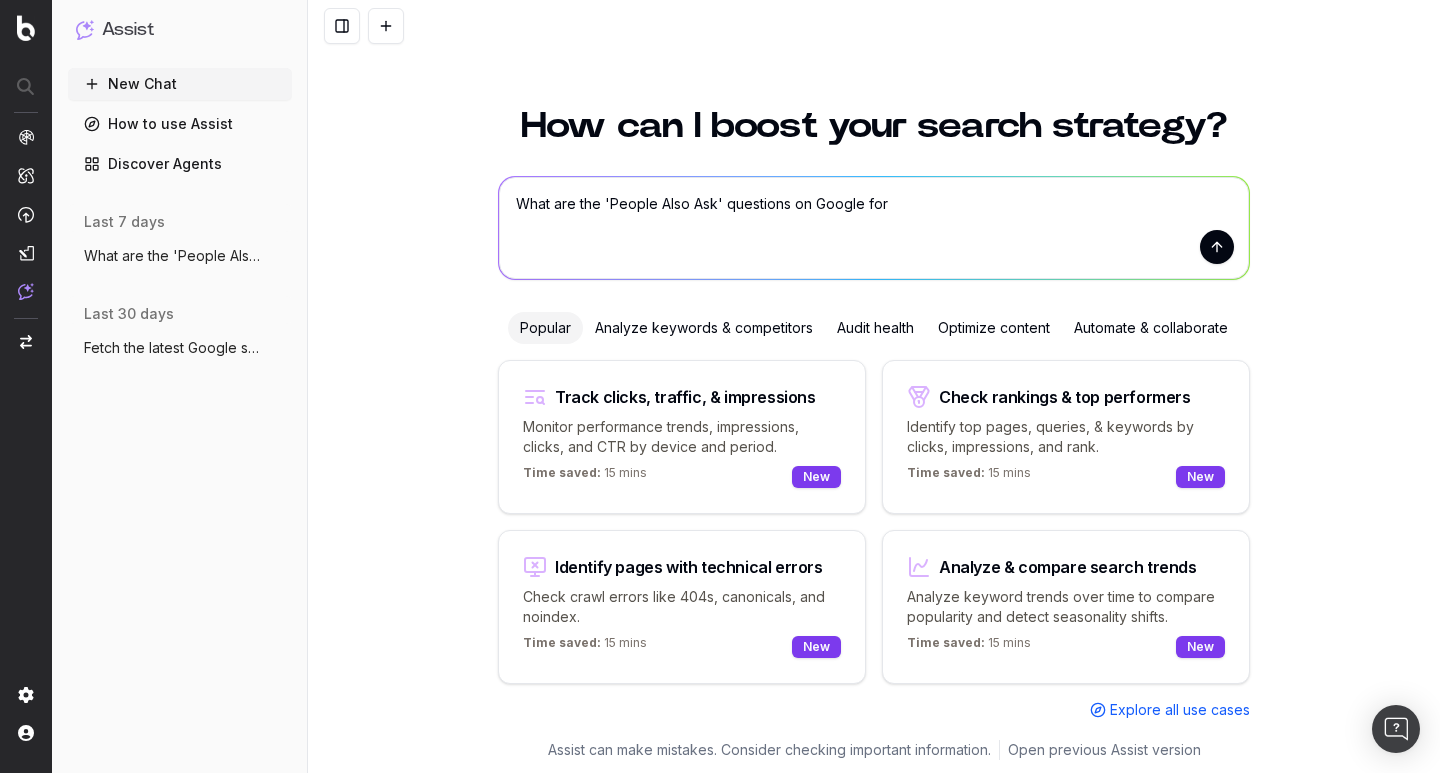 click on "What are the 'People Also Ask' questions on Google for" at bounding box center (874, 228) 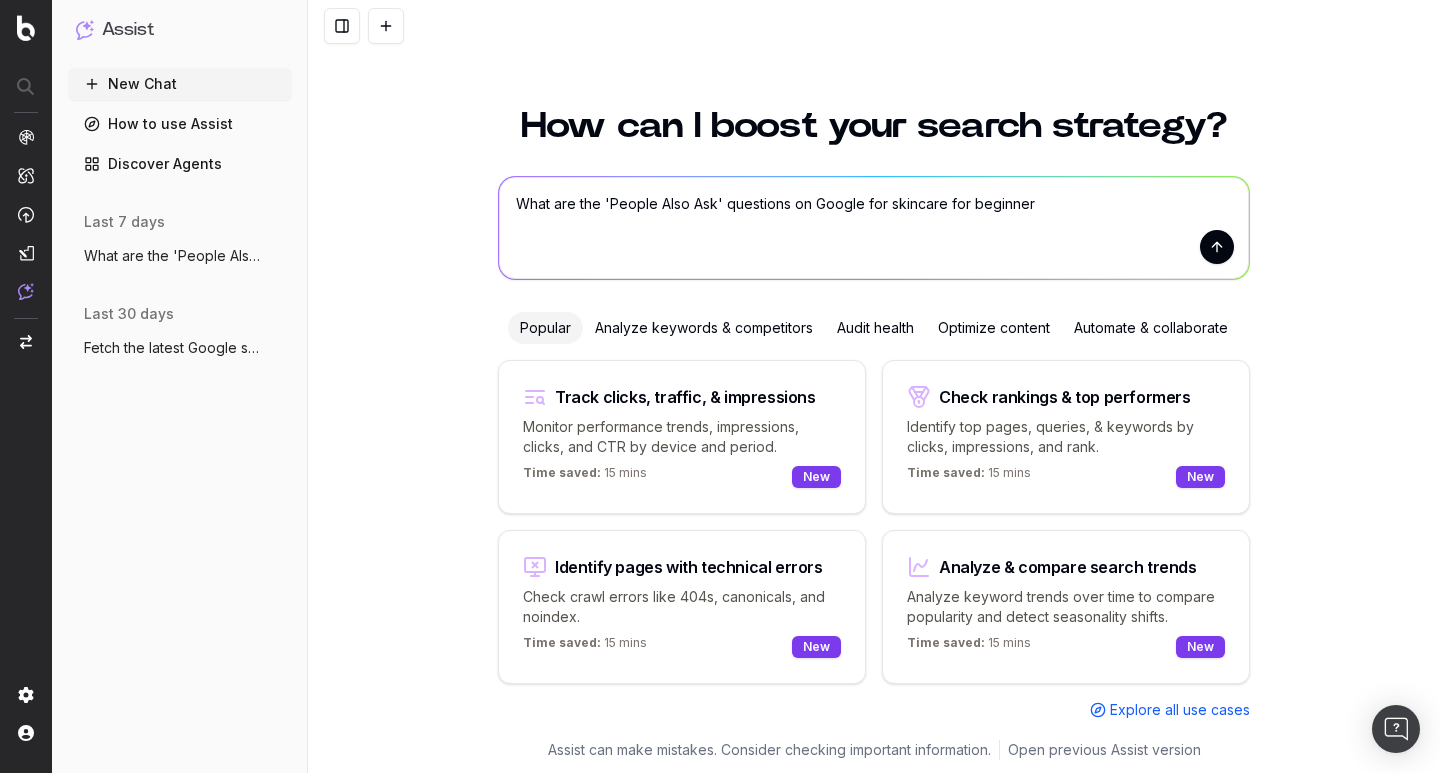 type on "What are the 'People Also Ask' questions on Google for skincare for beginners" 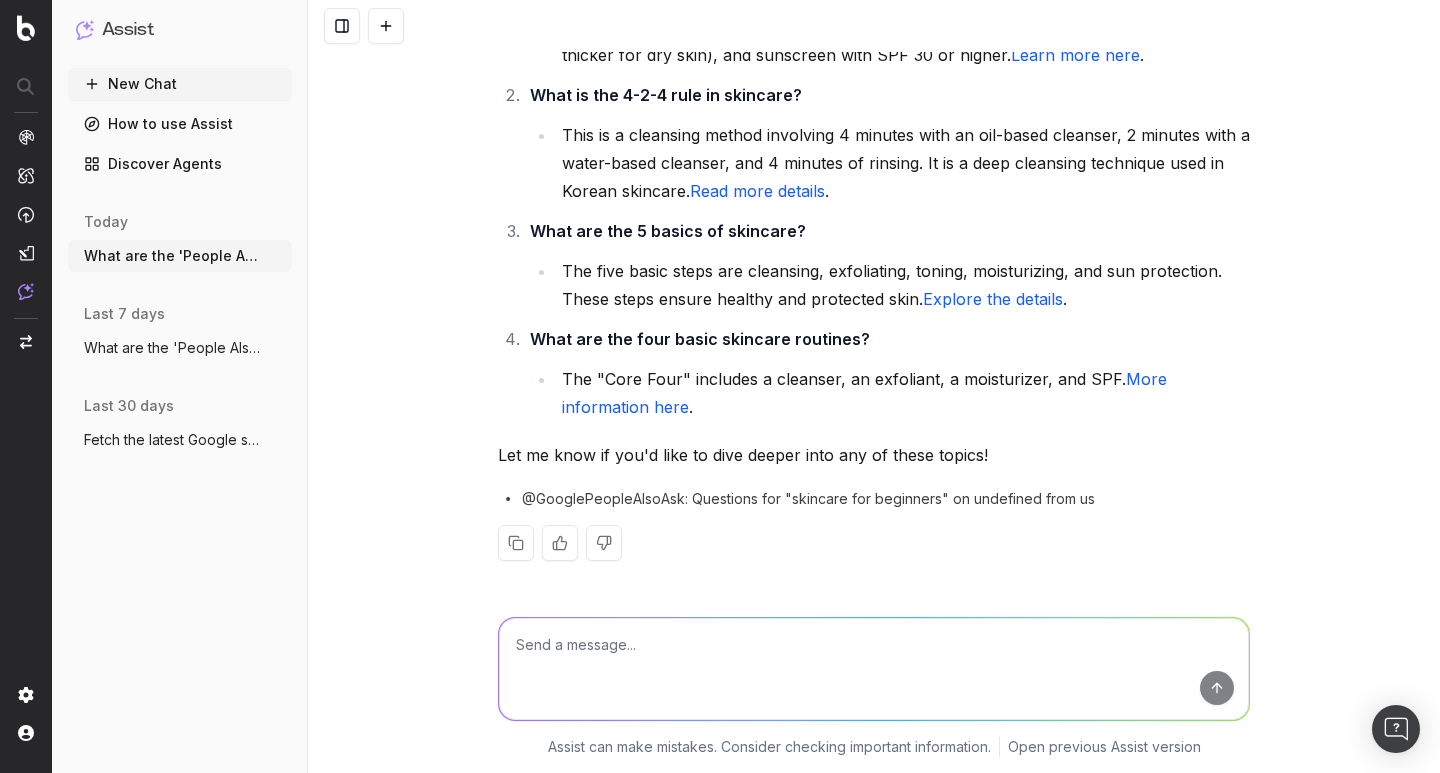 scroll, scrollTop: 0, scrollLeft: 0, axis: both 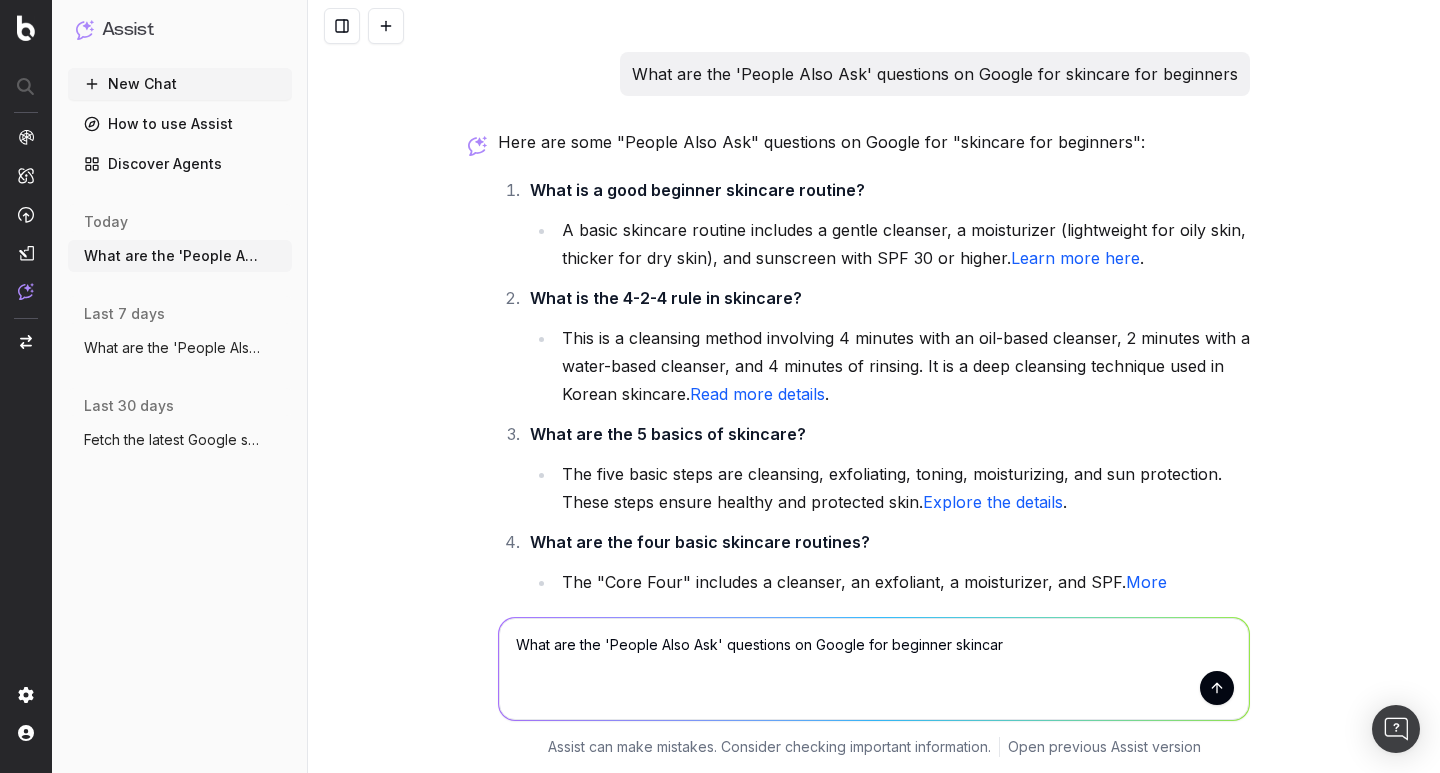 type on "What are the 'People Also Ask' questions on Google for beginner skincare" 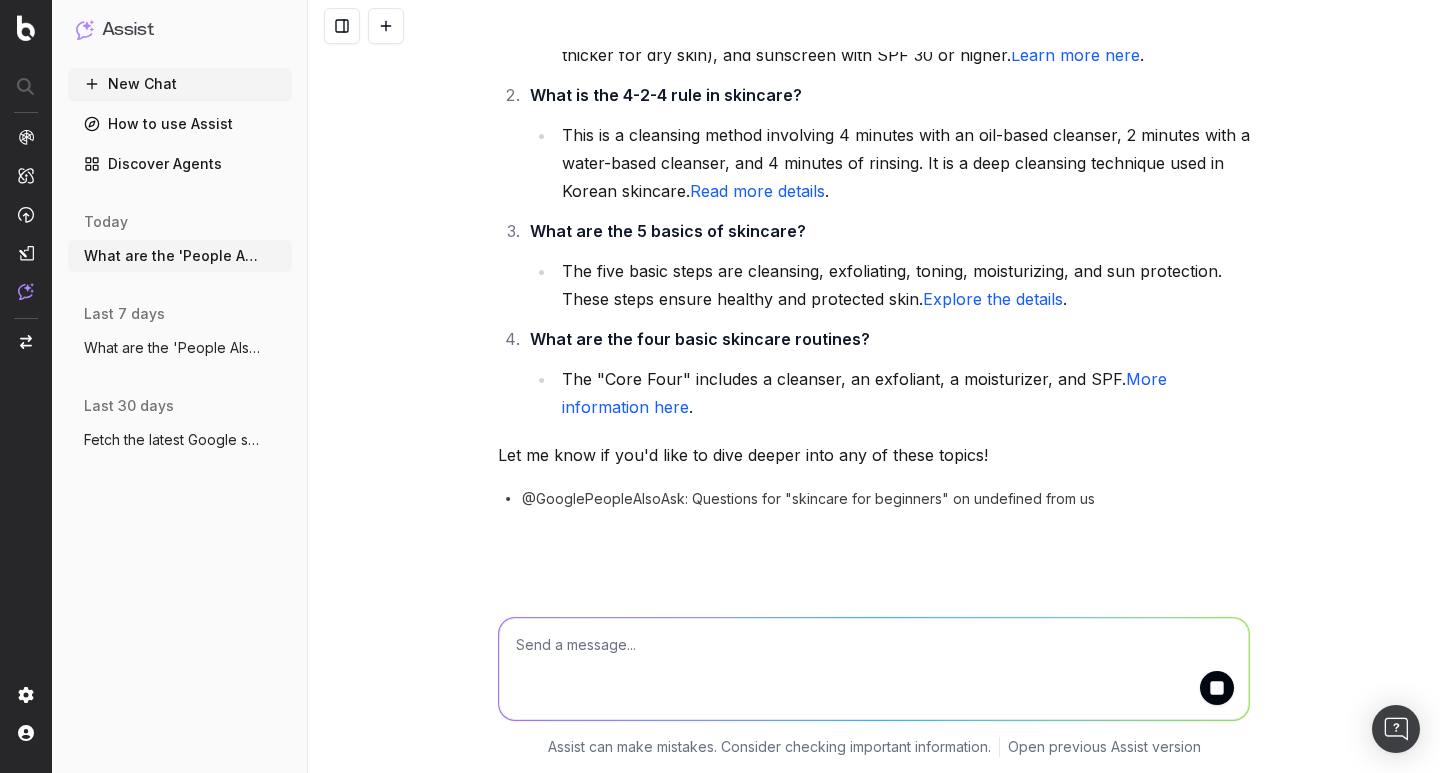 scroll, scrollTop: 327, scrollLeft: 0, axis: vertical 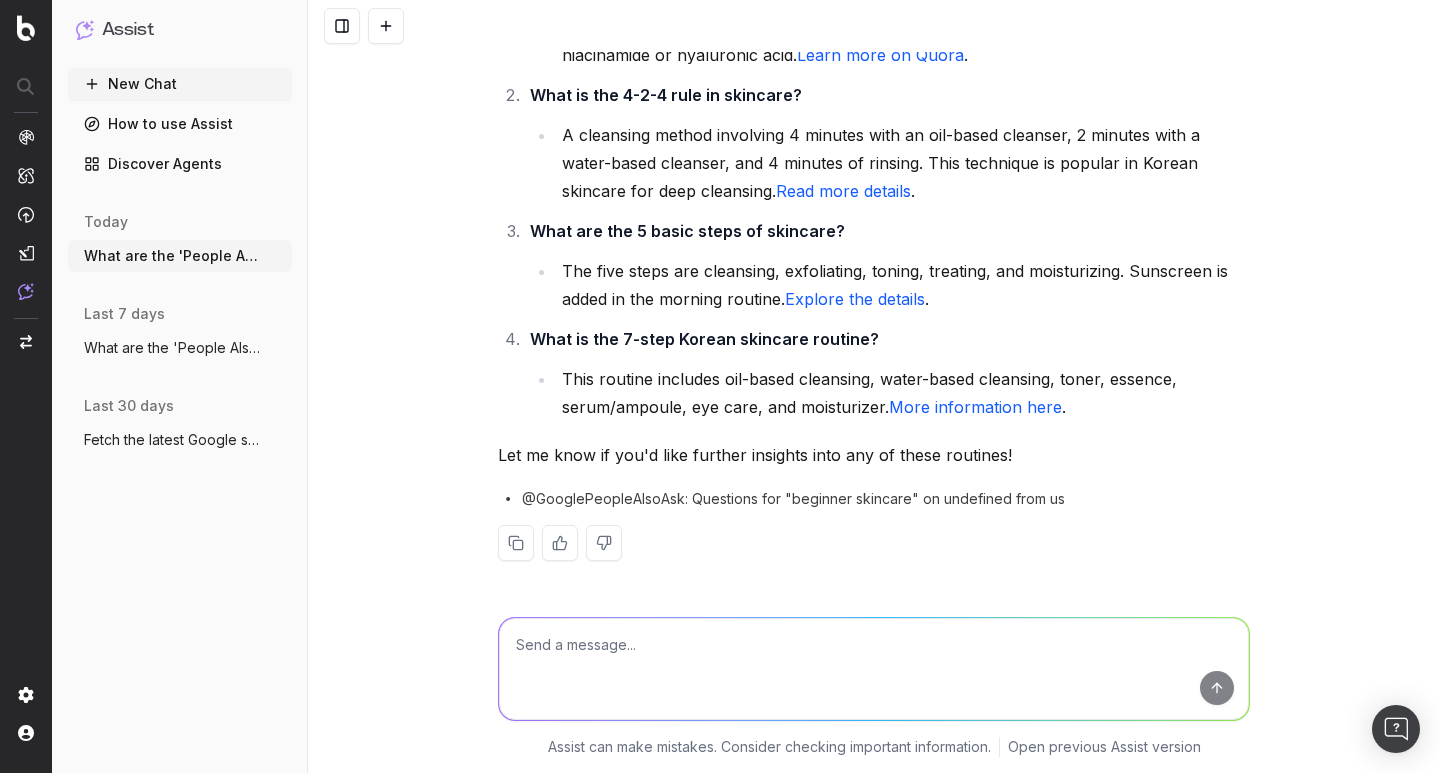 click at bounding box center [874, 669] 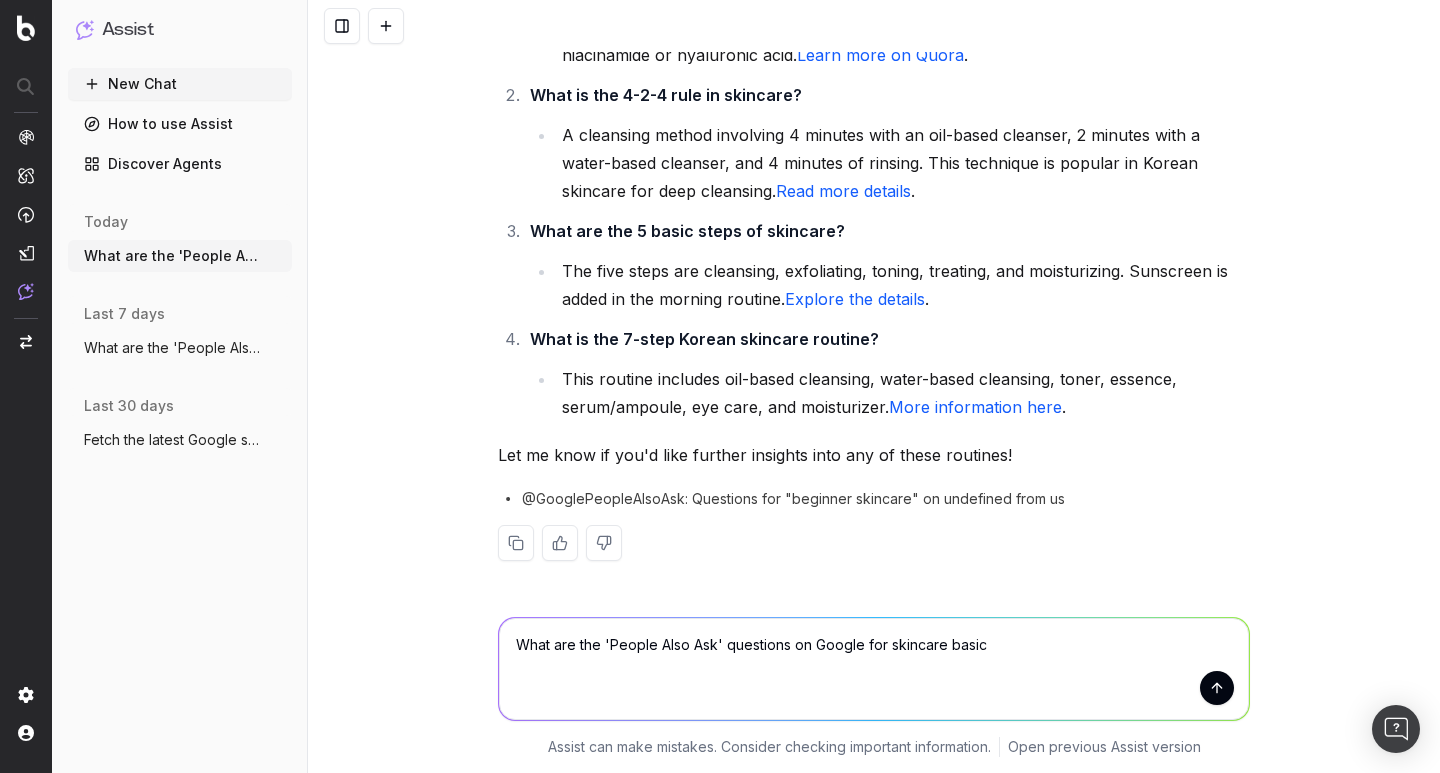 type on "What are the 'People Also Ask' questions on Google for skincare basics" 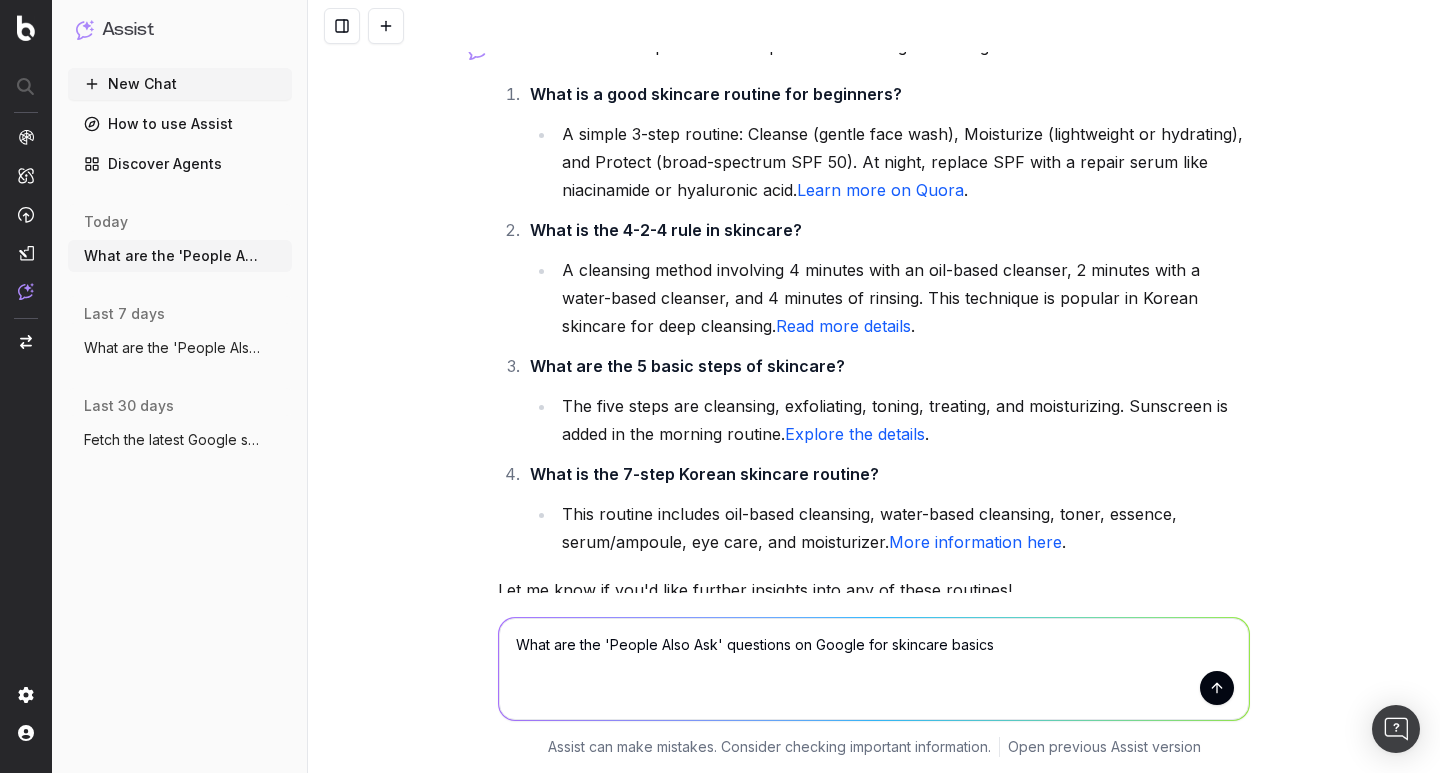 scroll, scrollTop: 875, scrollLeft: 0, axis: vertical 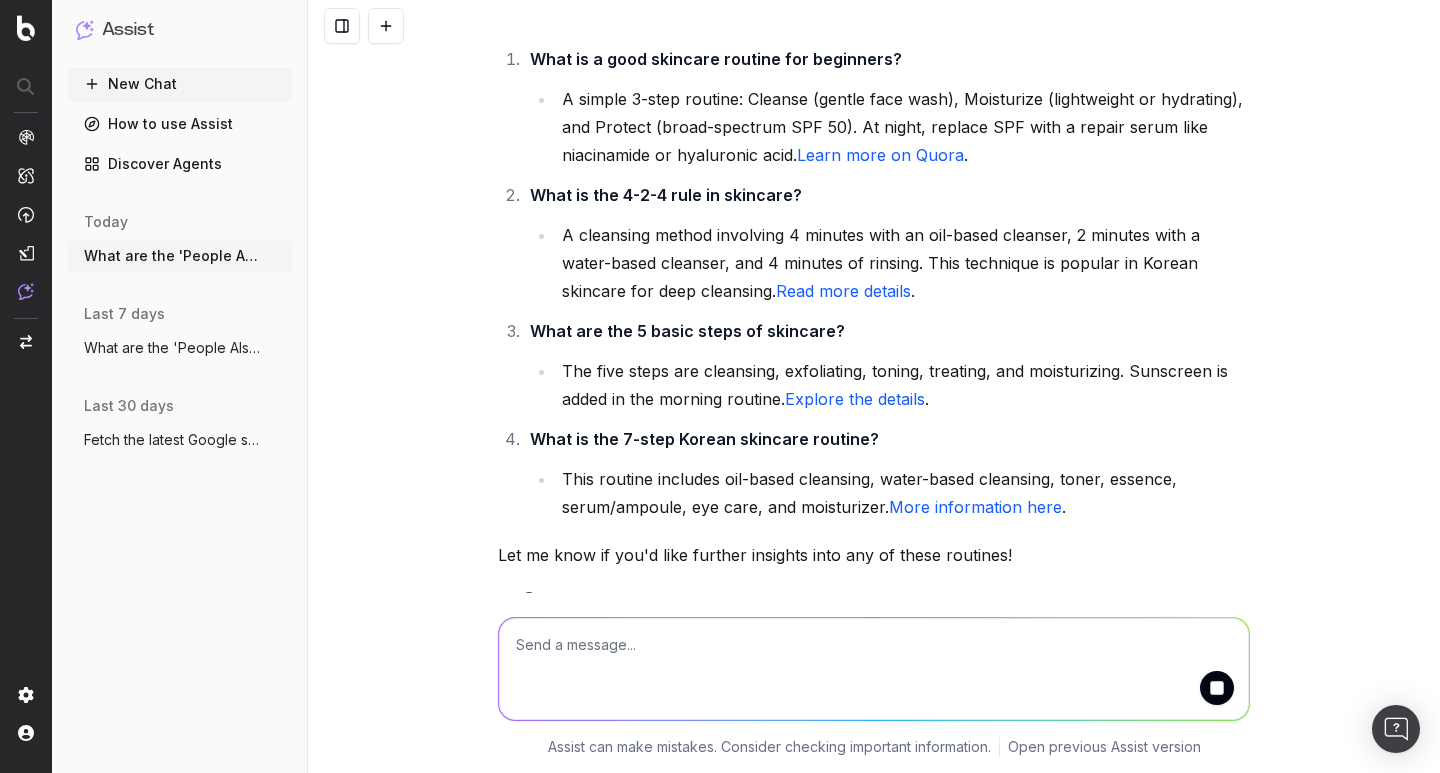 click at bounding box center (874, 669) 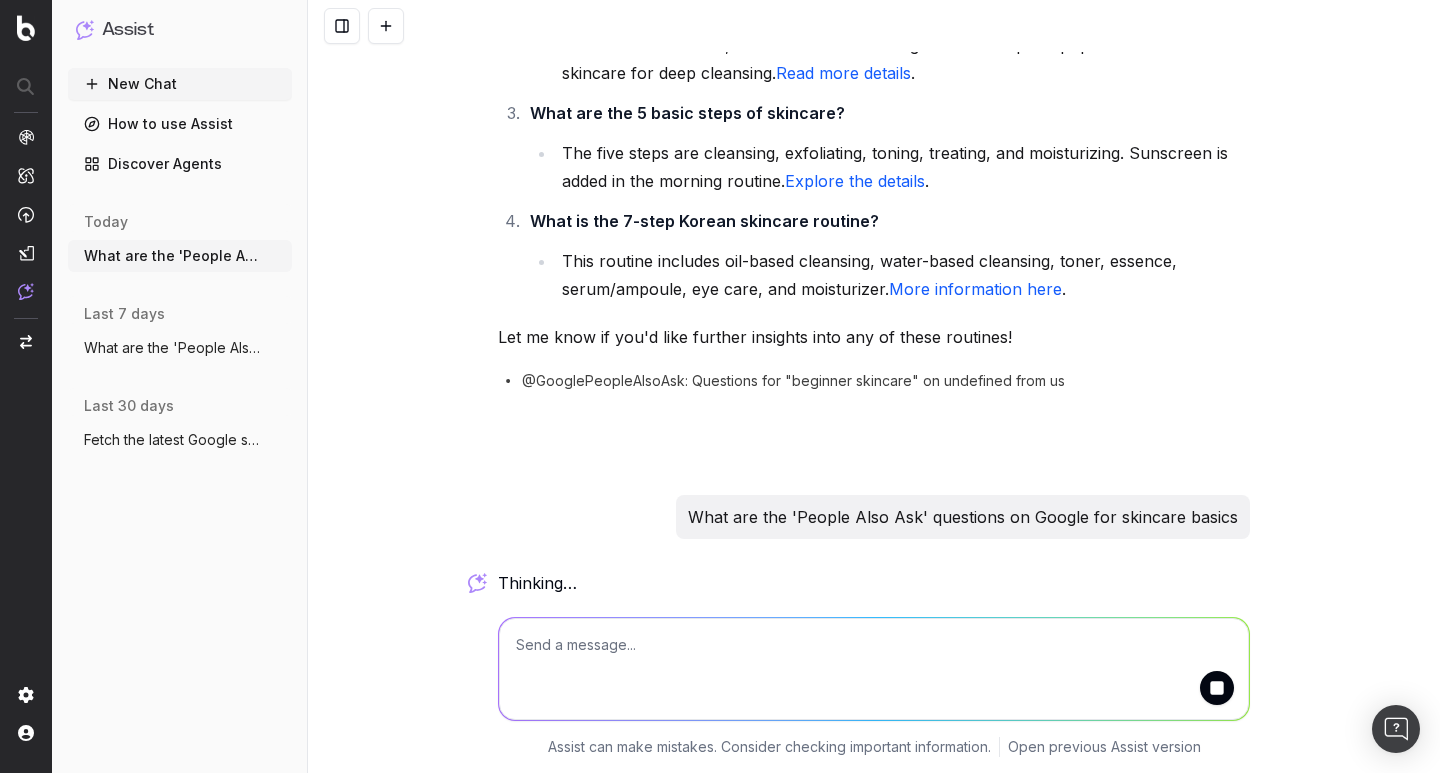 scroll, scrollTop: 1099, scrollLeft: 0, axis: vertical 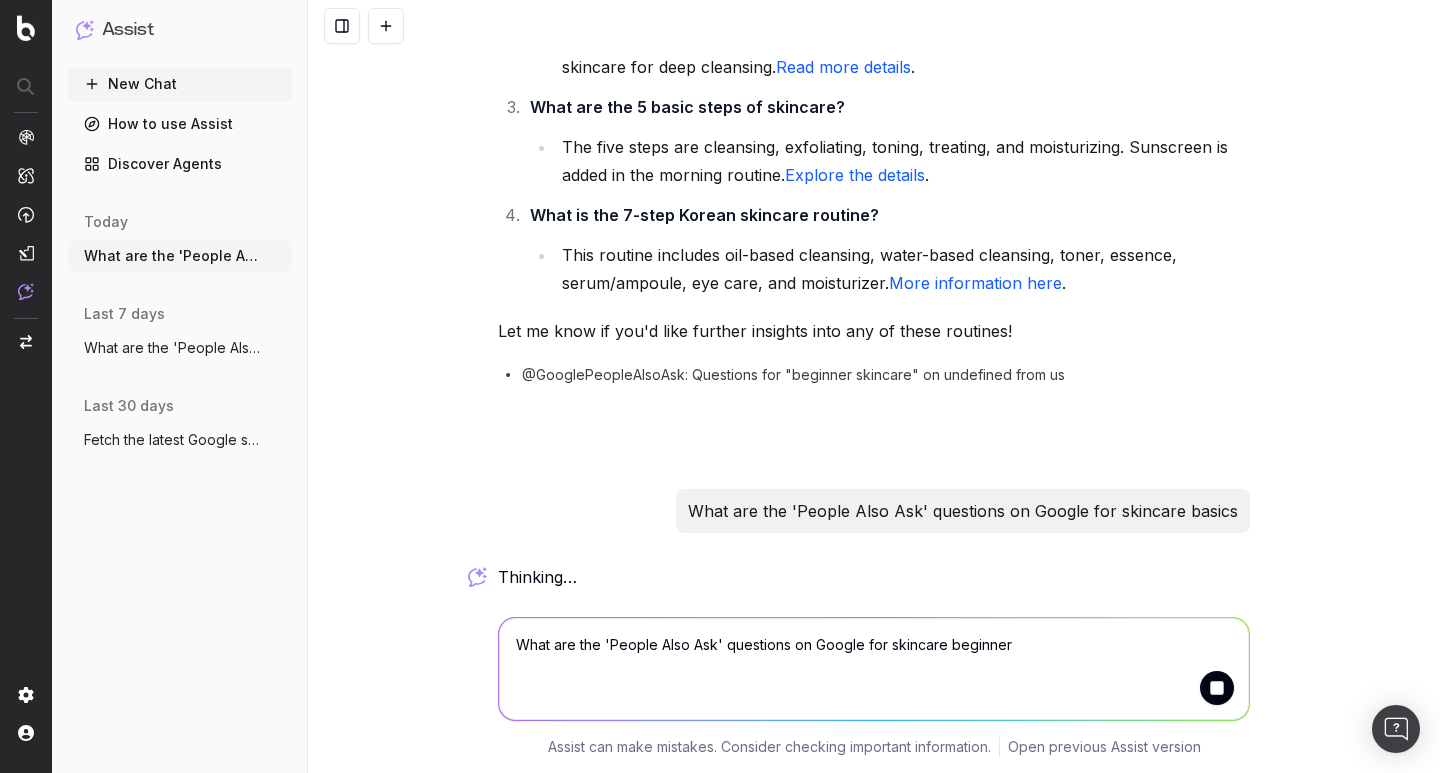 type on "What are the 'People Also Ask' questions on Google for skincare beginners" 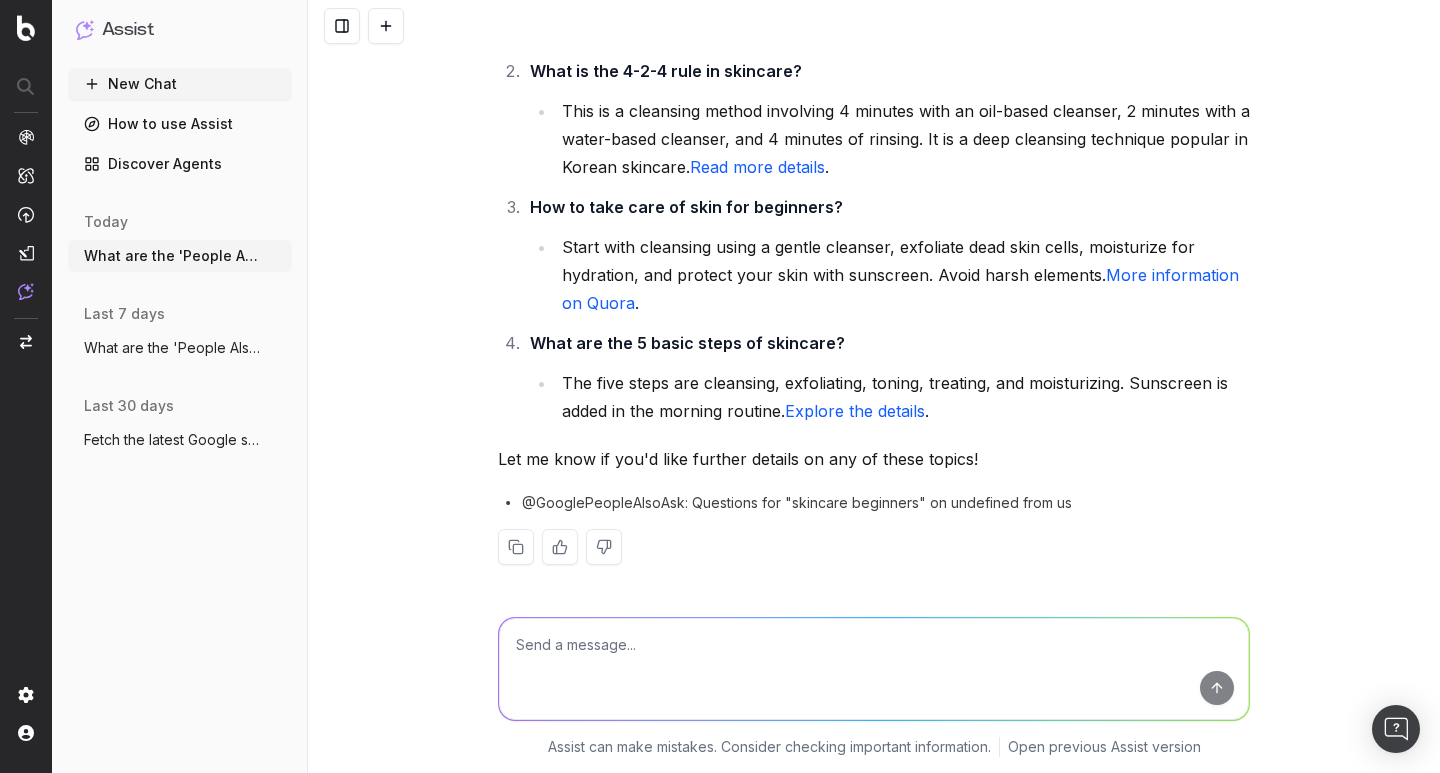scroll, scrollTop: 2519, scrollLeft: 0, axis: vertical 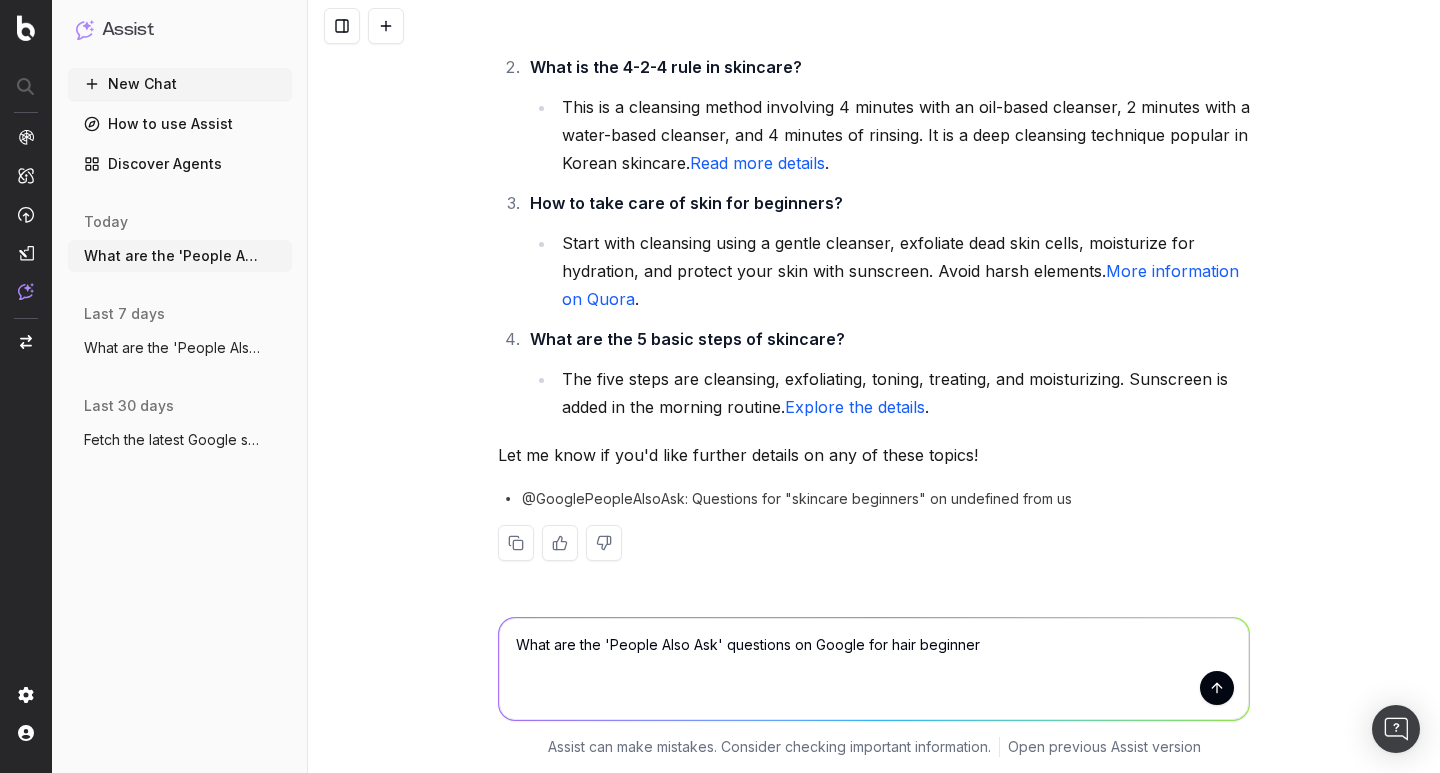 type on "What are the 'People Also Ask' questions on Google for hair beginners" 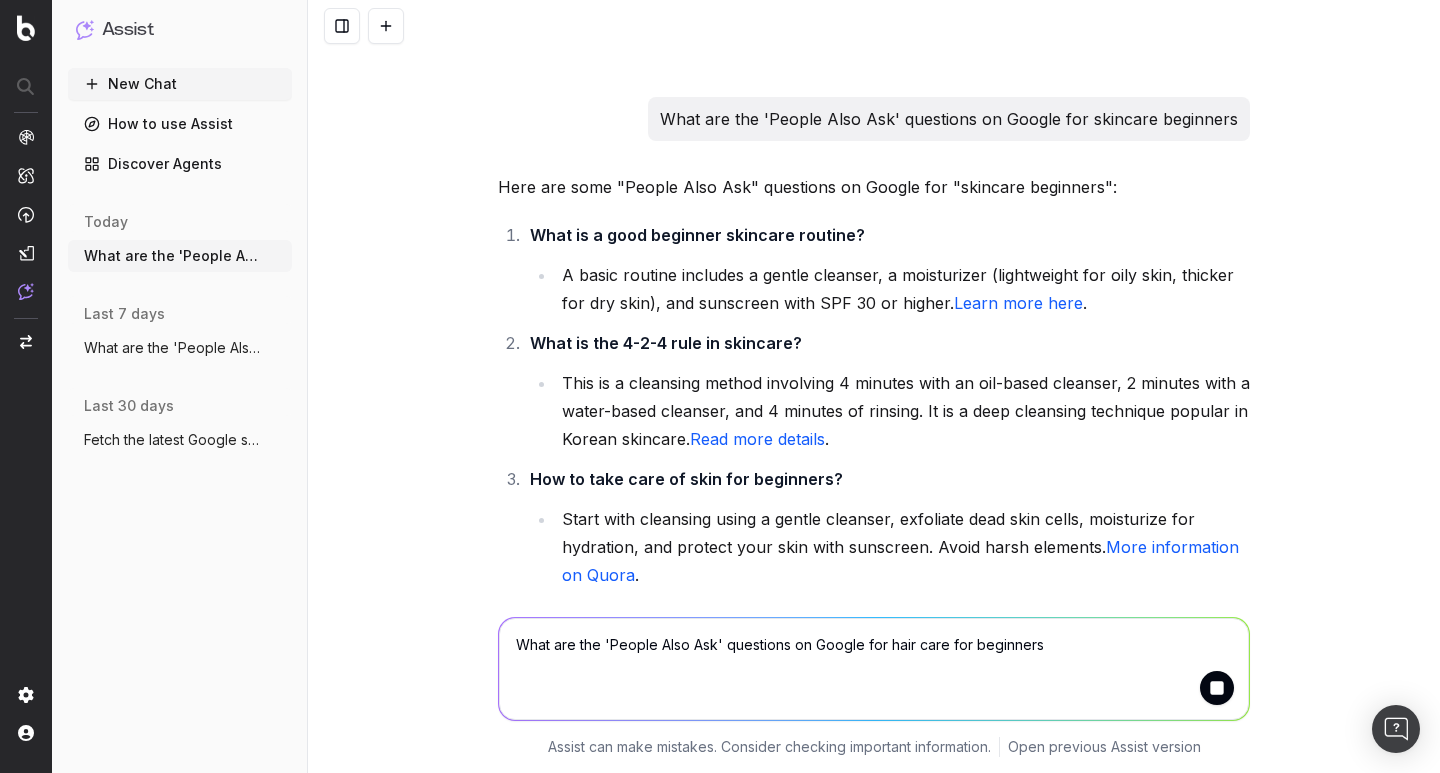 scroll, scrollTop: 2643, scrollLeft: 0, axis: vertical 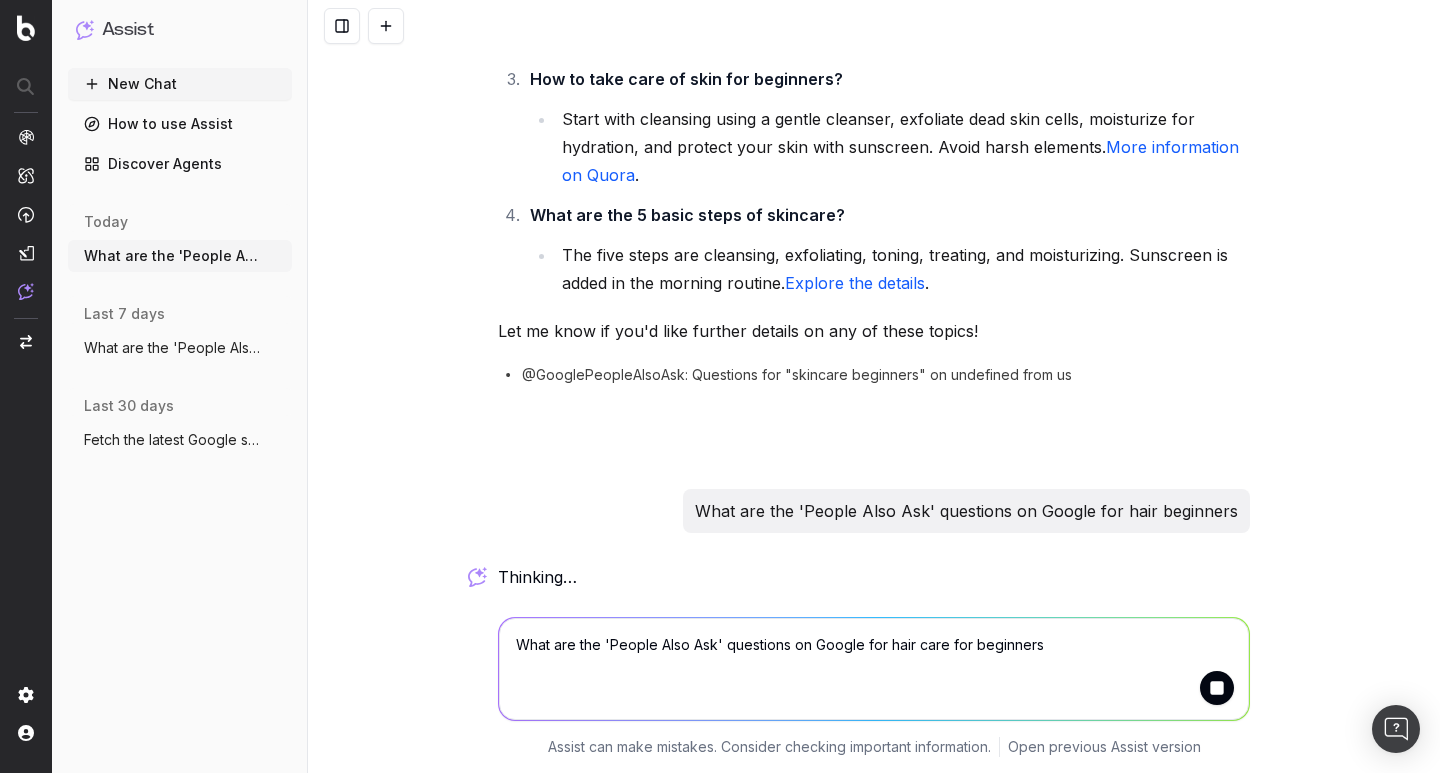 type on "What are the 'People Also Ask' questions on Google for hair care for beginners" 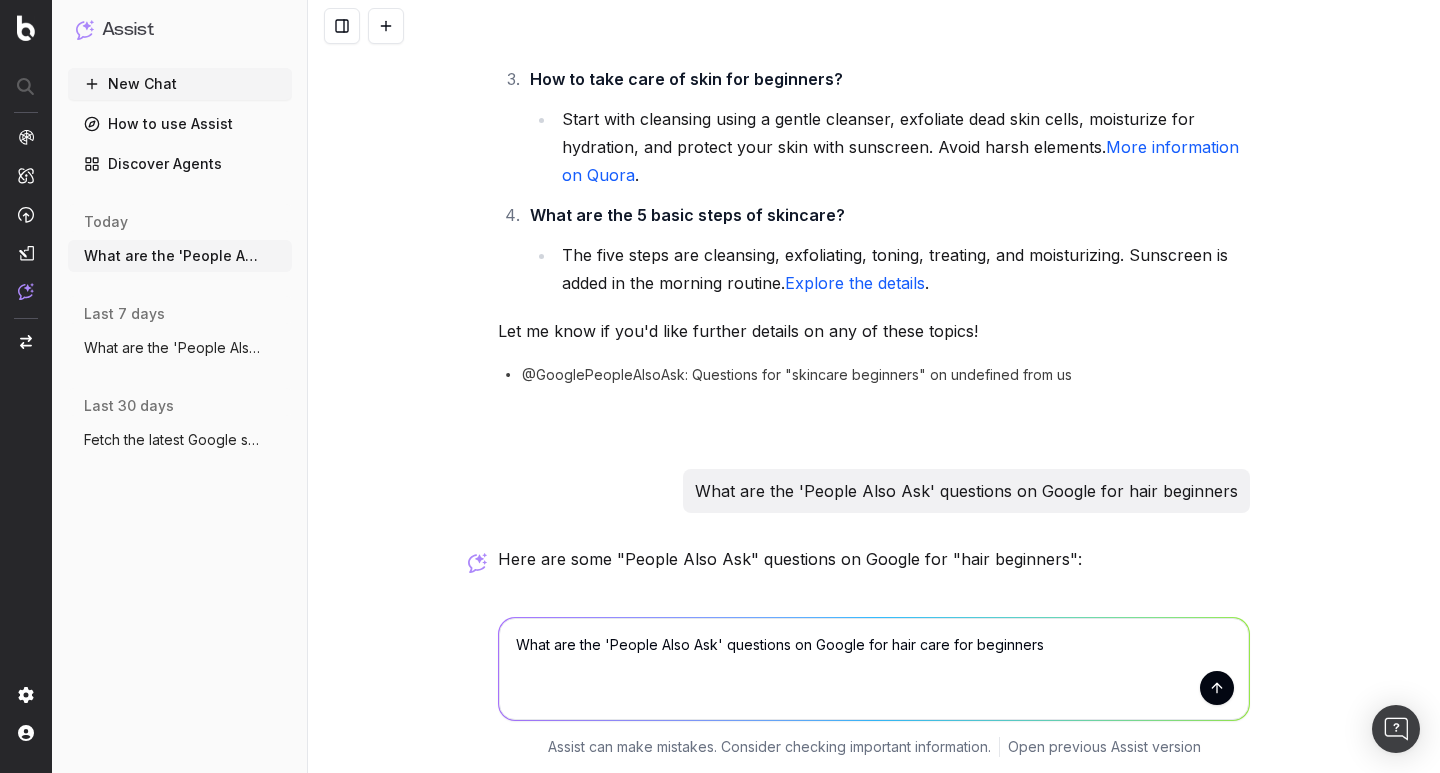 scroll, scrollTop: 3263, scrollLeft: 0, axis: vertical 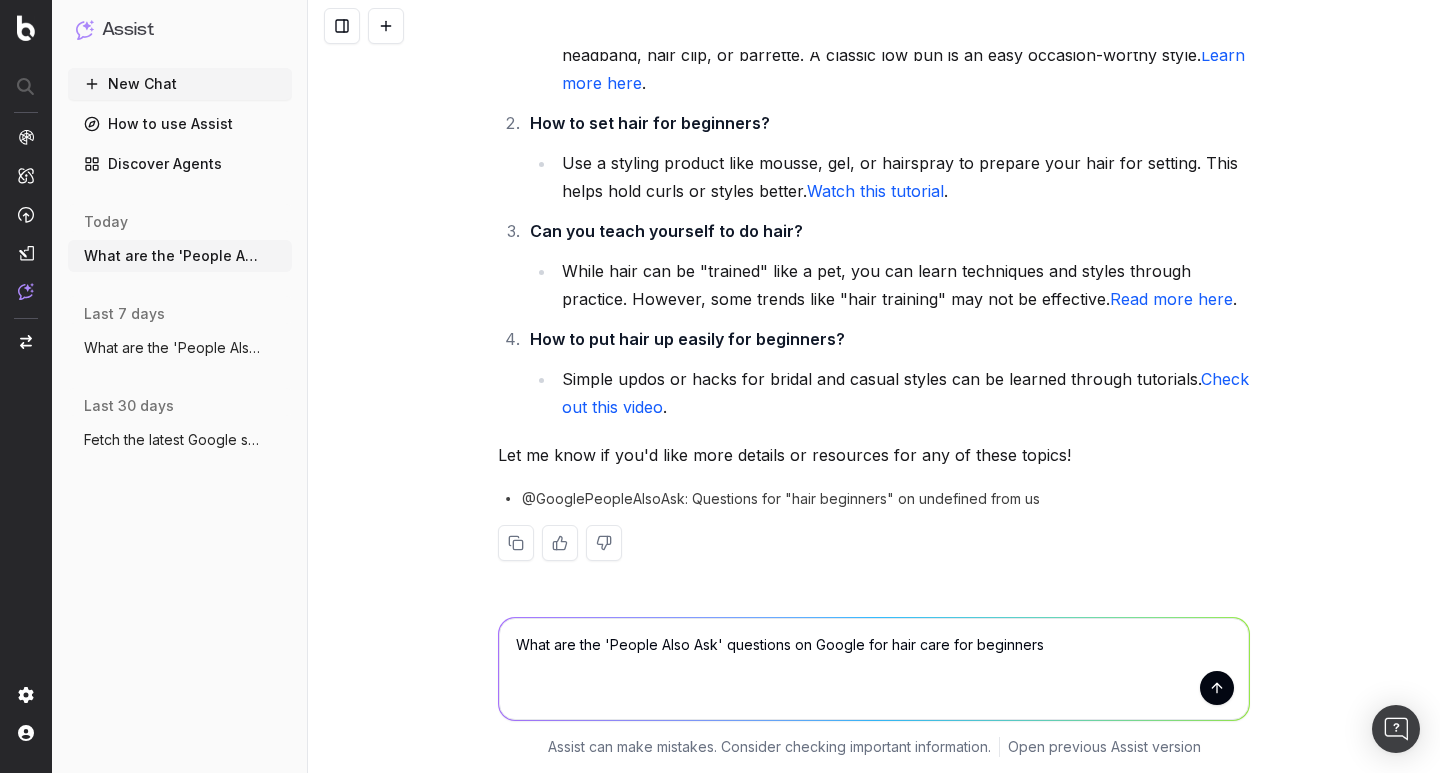 click at bounding box center (1217, 688) 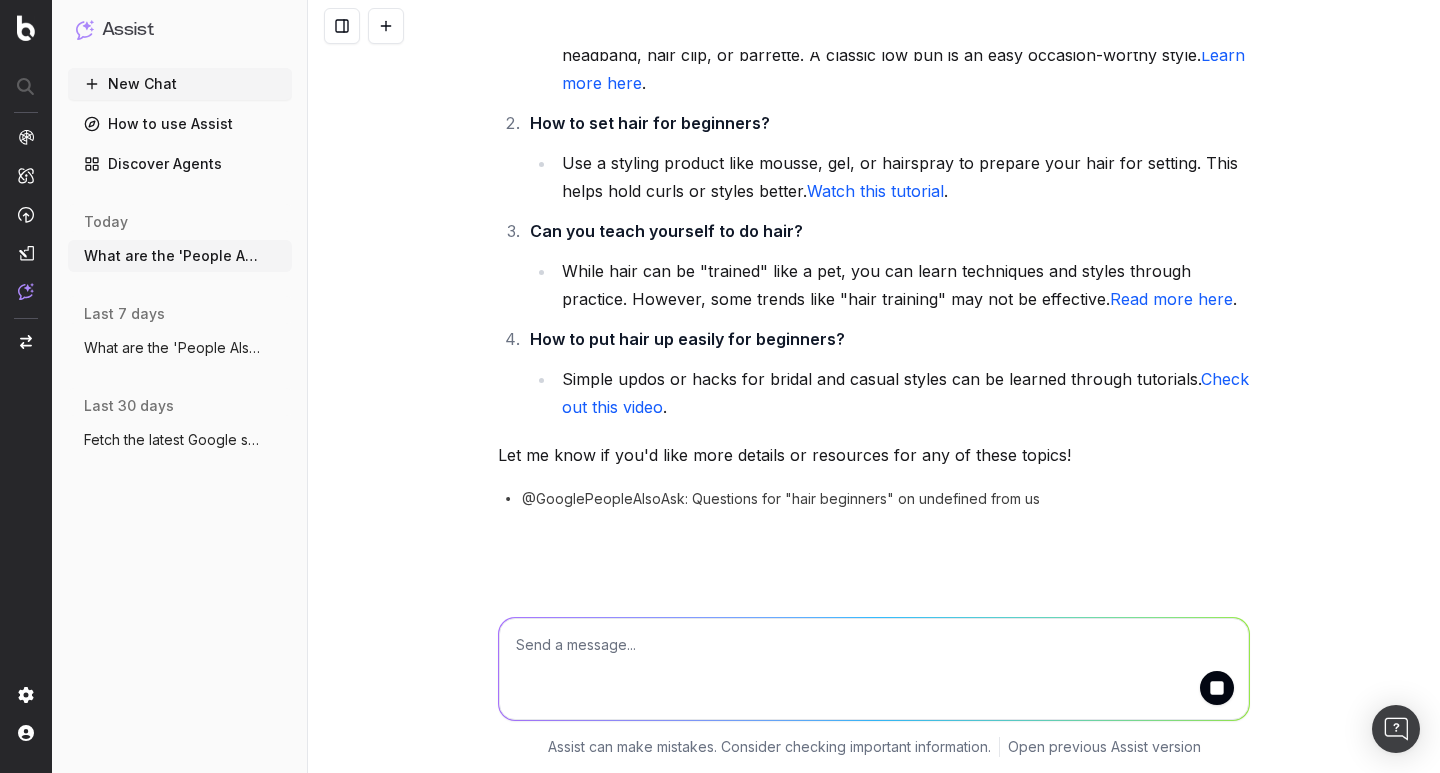 scroll, scrollTop: 3387, scrollLeft: 0, axis: vertical 